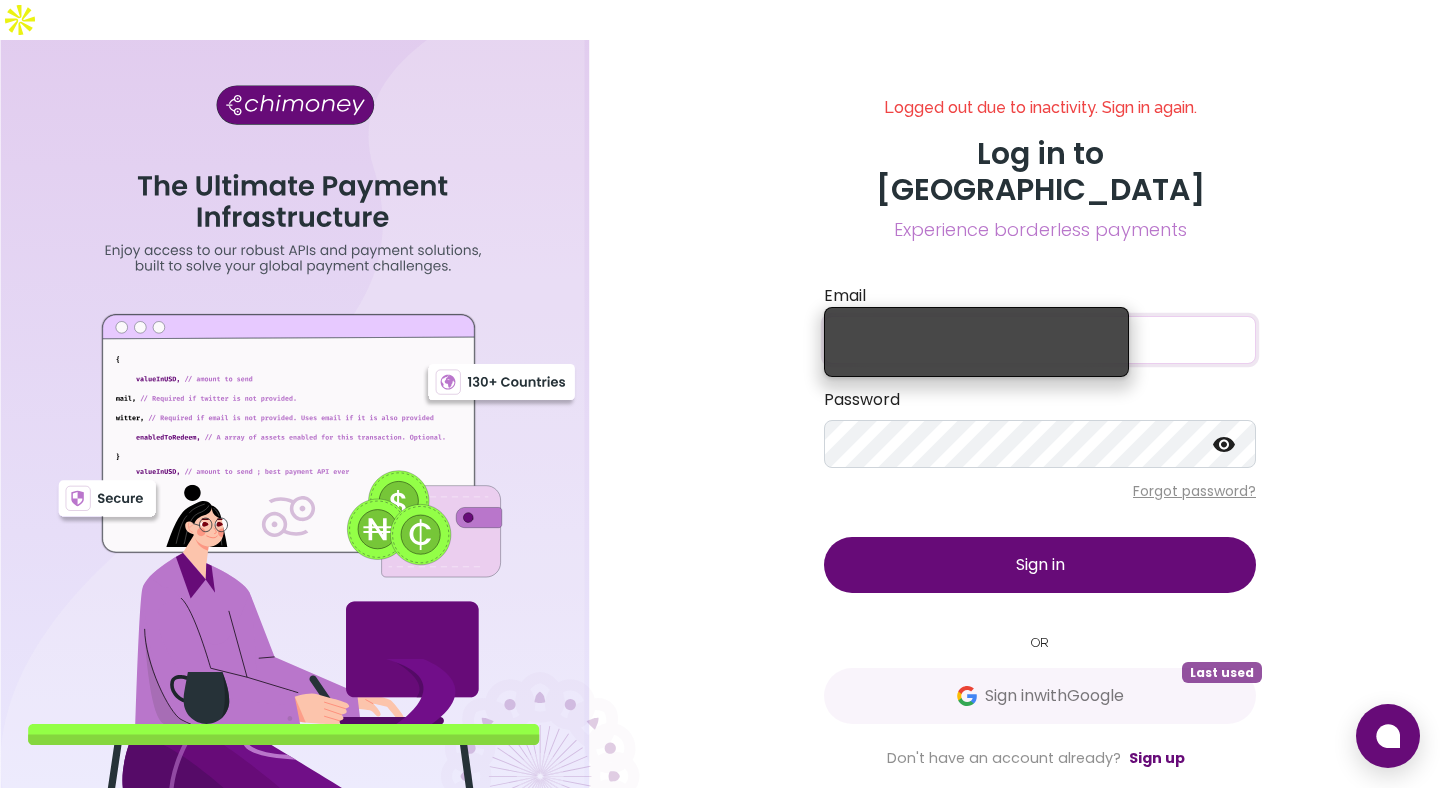 click on "Sign in  with  Google Last used" at bounding box center (1040, 696) 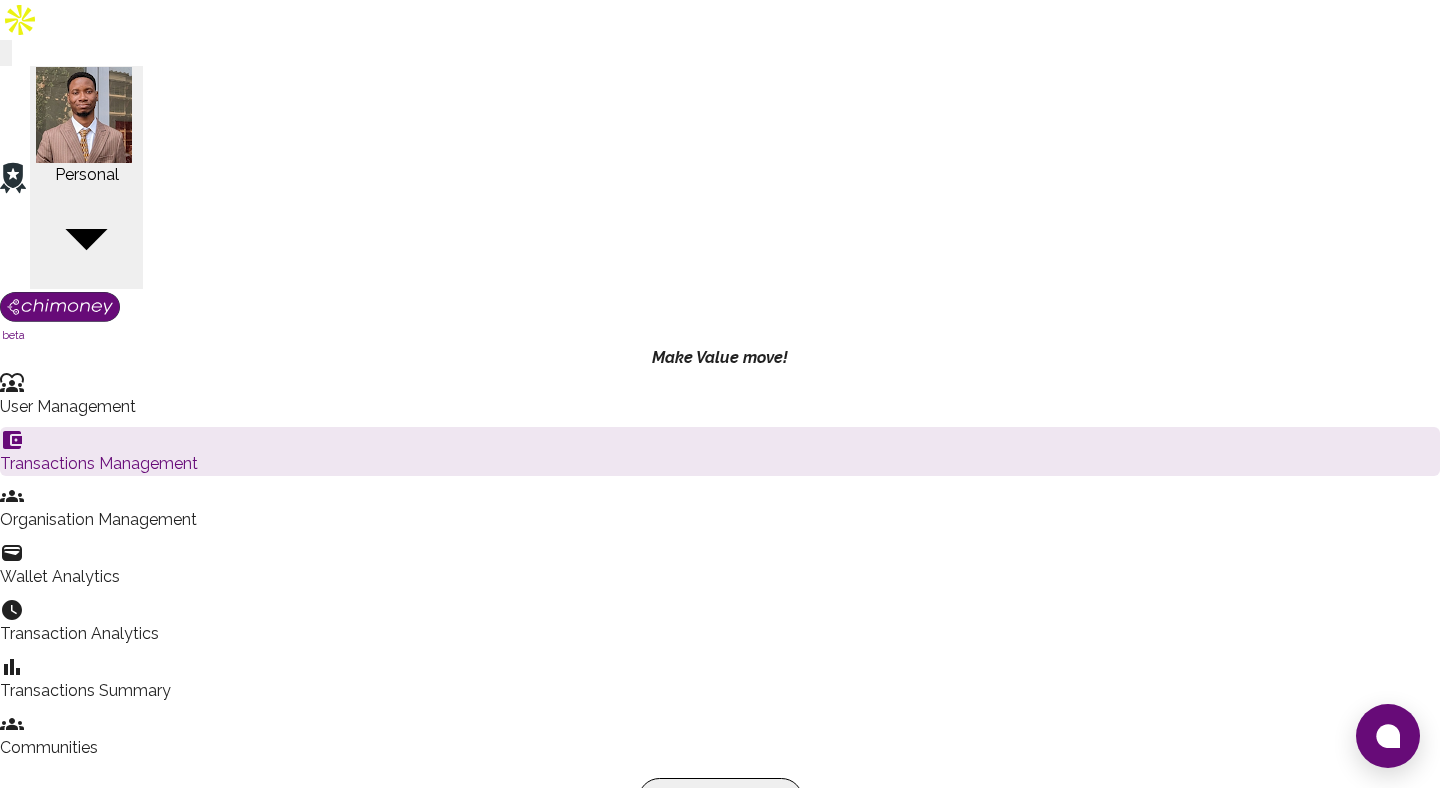 click 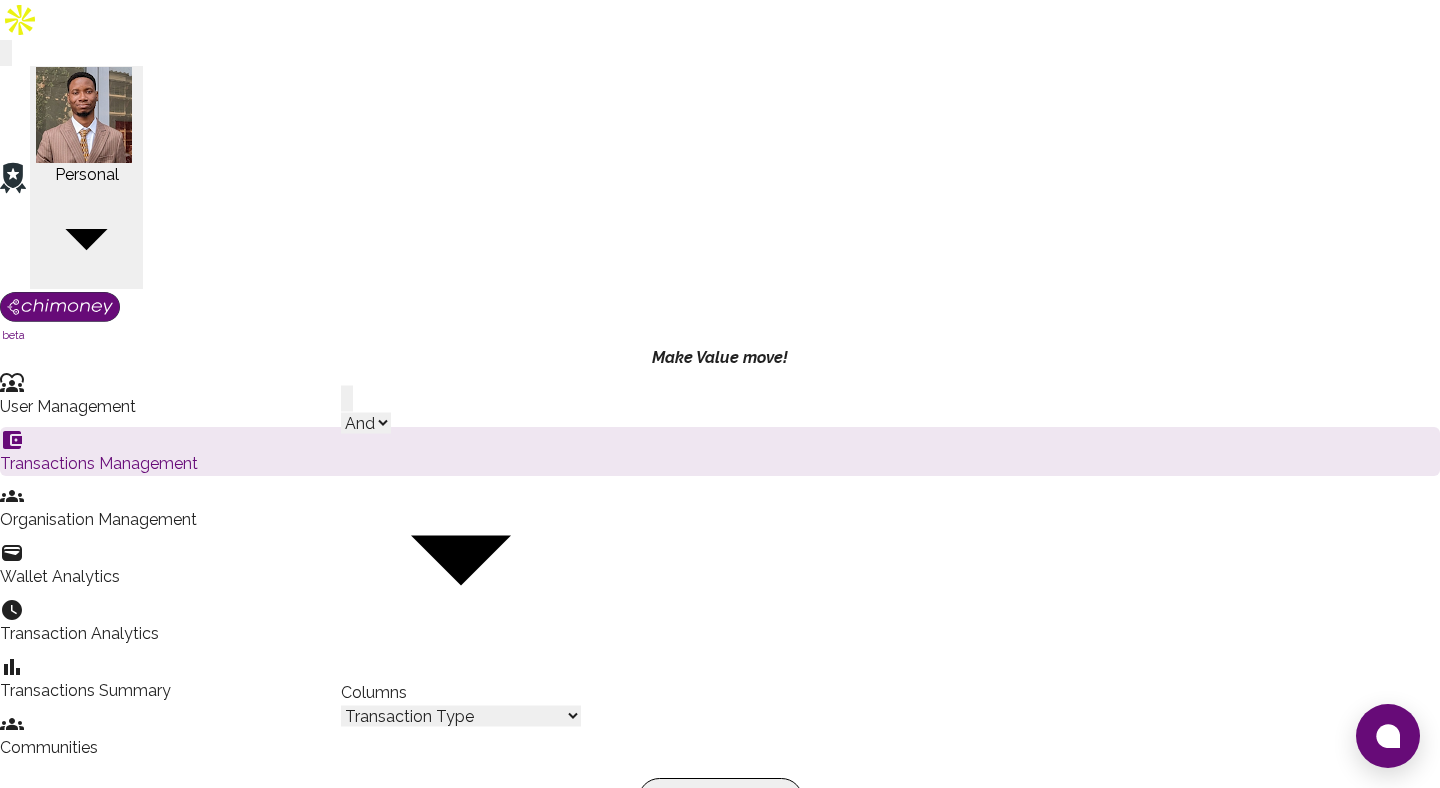 click on "Transaction Type Username Chi Ref Issue ID Value Amount Currency Fee ($) FX Rate Initiator Reciever Status Delivery Status Transaction Date Transaction payment Method Order Number - Corpay Actions" at bounding box center (461, 716) 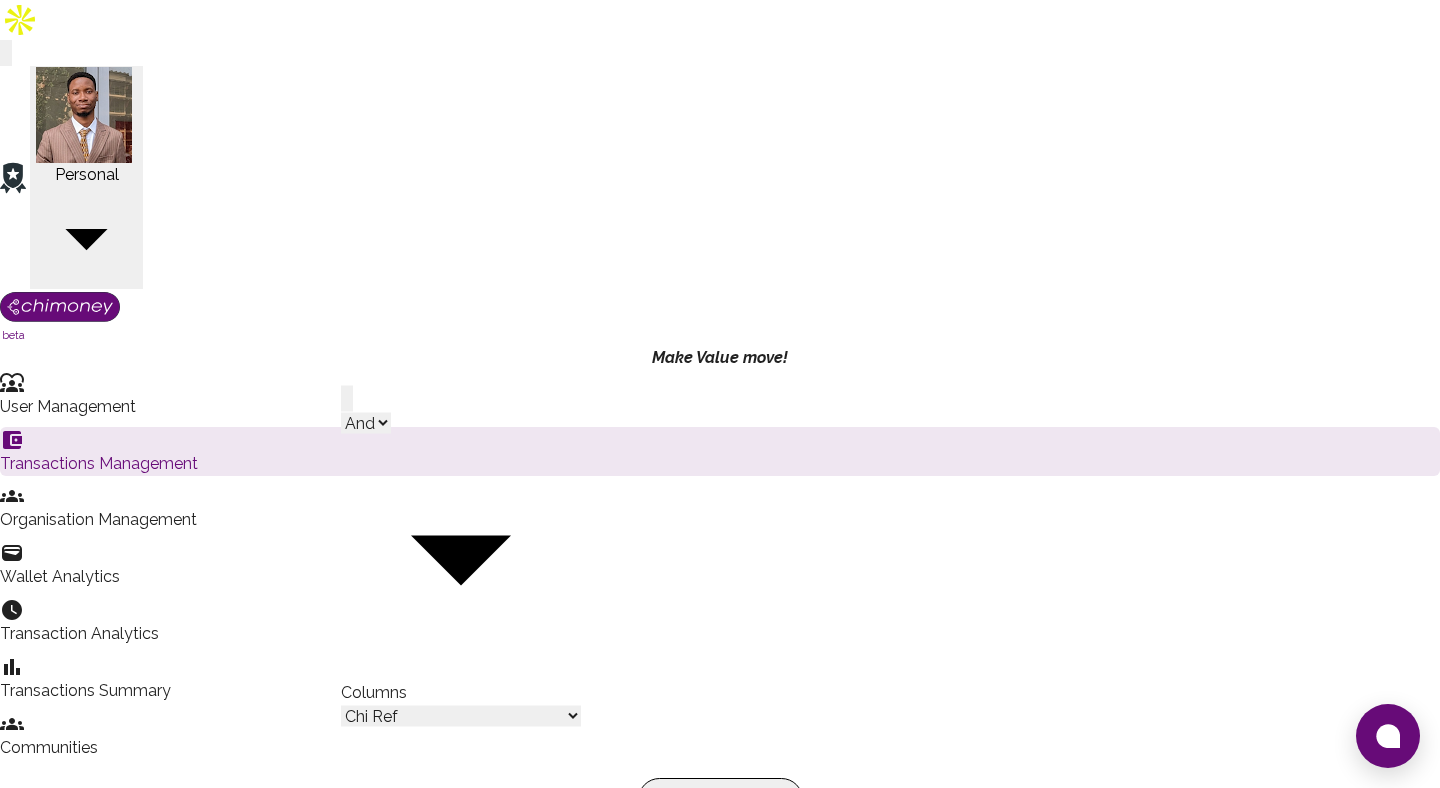 click on "contains equals starts with ends with is empty is not empty is any of" at bounding box center (397, 1009) 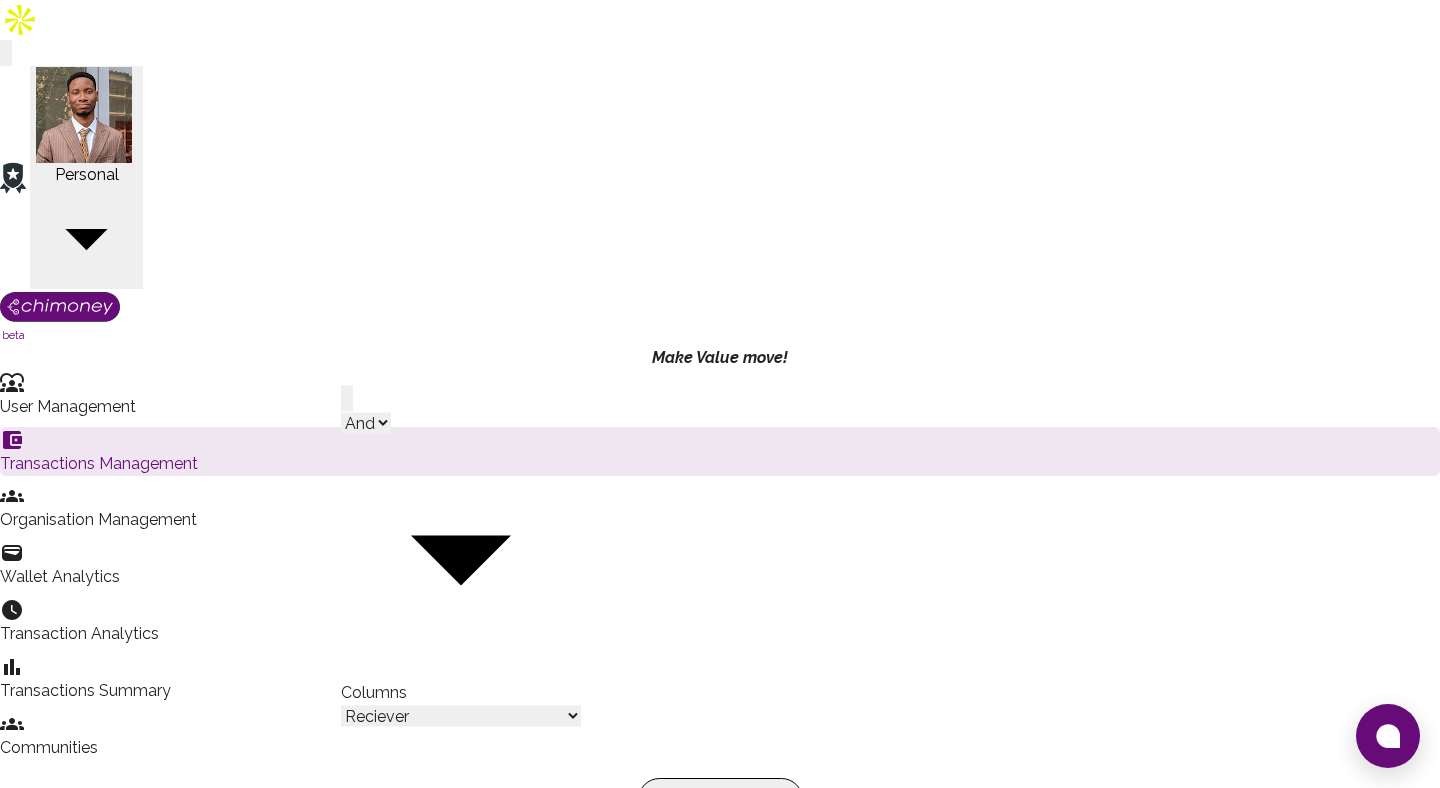 scroll, scrollTop: 474, scrollLeft: 1058, axis: both 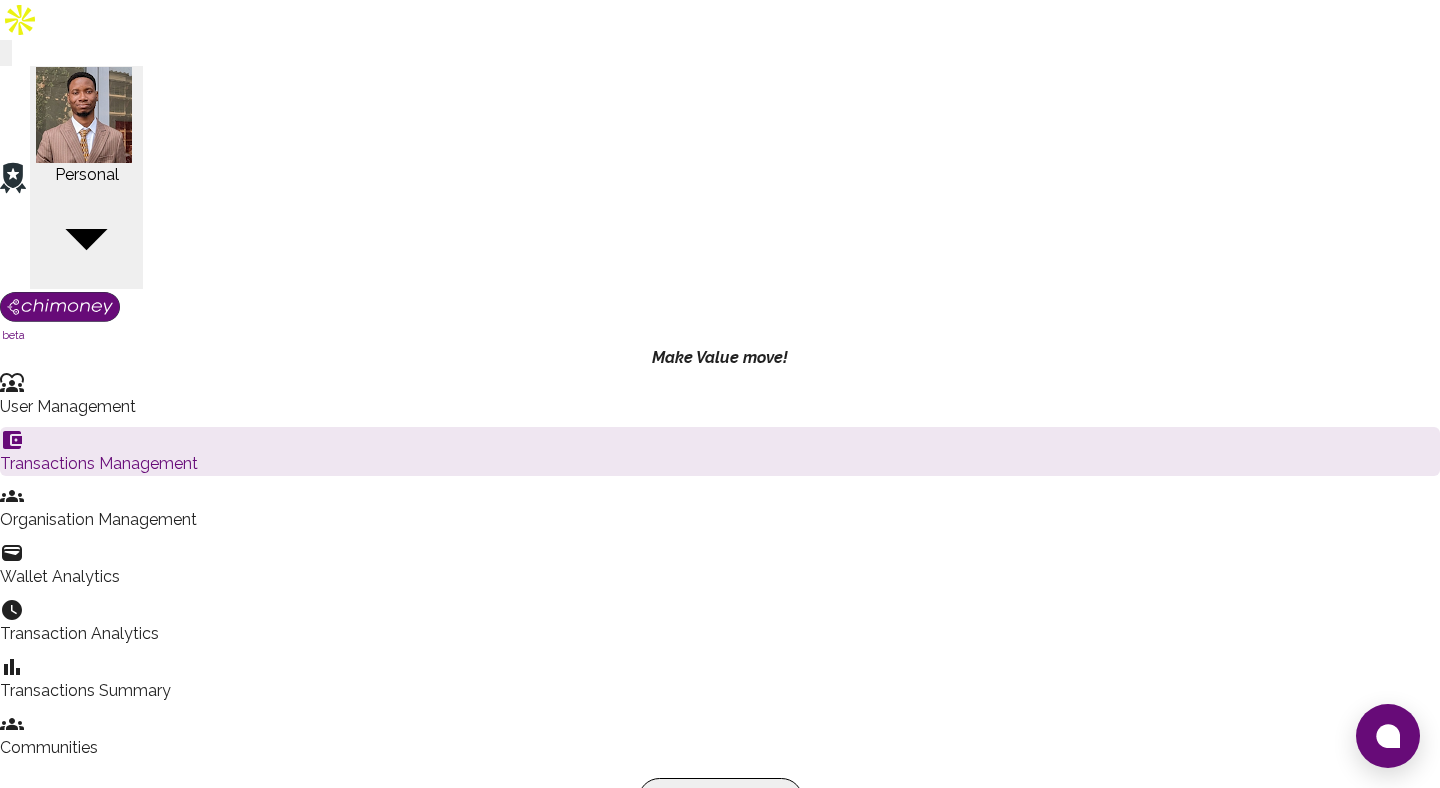 click on "04c1a4a8-41d4-4841-ad9a-254832a78fdf" at bounding box center [175, 2769] 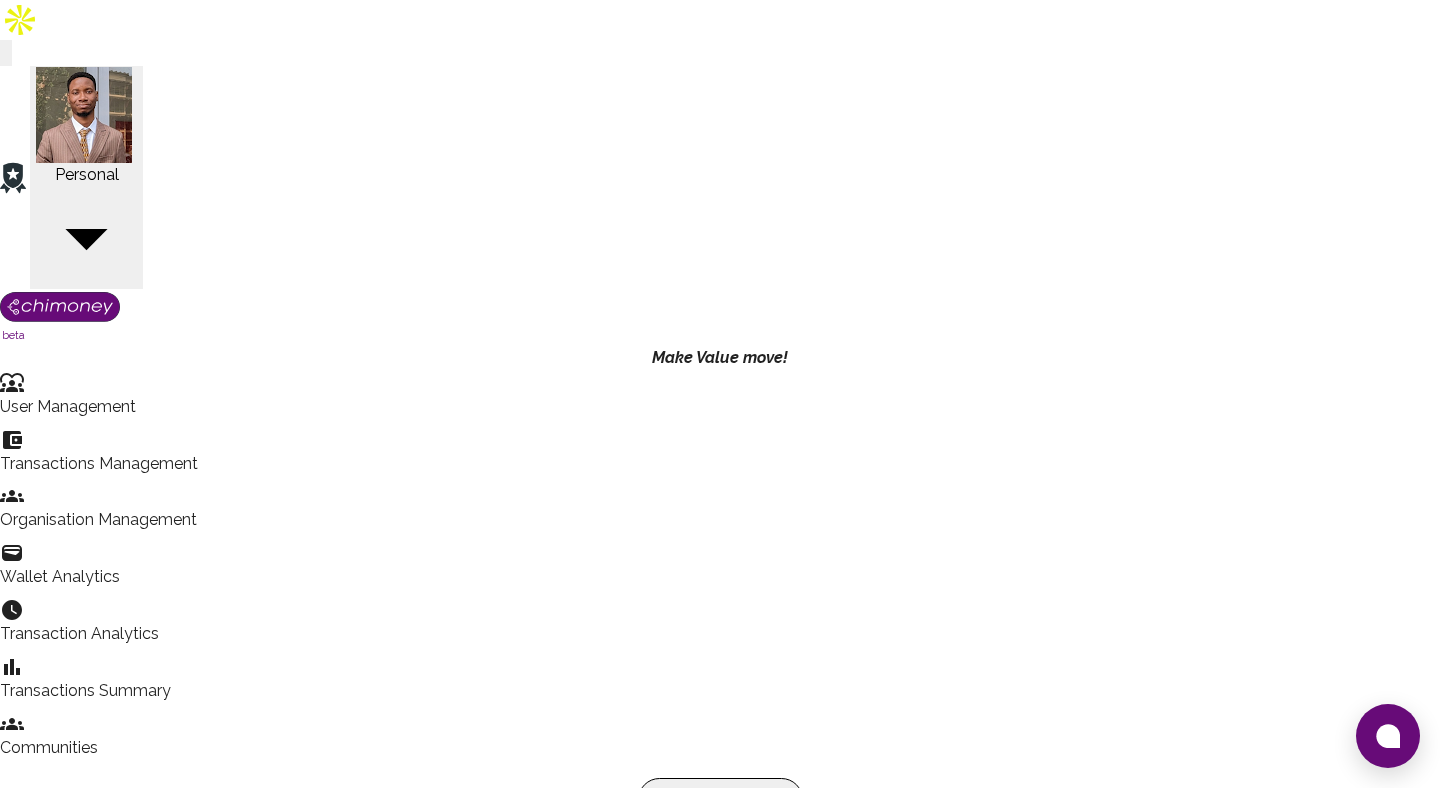 click on "Personal   beta Make Value move! User Management Transactions Management Organisation Management Wallet Analytics Transaction Analytics Transactions Summary Communities Dashboard ©  2025  Chi Technologies Inc. Back Edit Transaction Details Transaction Status Redeemed redeemed Transaction Status Delivery Status ​ Delivery Status Transaction Expiration Date [DATE] Transaction Expiration Date Options receivers can spend on Wallet Virtual Card Mobile and Internet Bank Wallet,Virtual Card,Mobile and Internet,Bank Options receivers can spend on Receiver will get 4 options to pick from Review Transaction Data Transaction Information ChiRef 04c1a4a8-41d4-4841-ad9a-254832a78fdf Amount (USD) 7.00 Currency USD Fee (USD) 1 Transaction Type Transaction Status redeemed Delivery Status Transaction Date [DATE] 2:42 PM Reciever [EMAIL_ADDRESS][DOMAIN_NAME] Raw Redeem Data {}   Transaction Metadata Transaction Update Log Full Transaction Data Note (required) x Note (required) Verify Account to update transaction" at bounding box center [720, 4968] 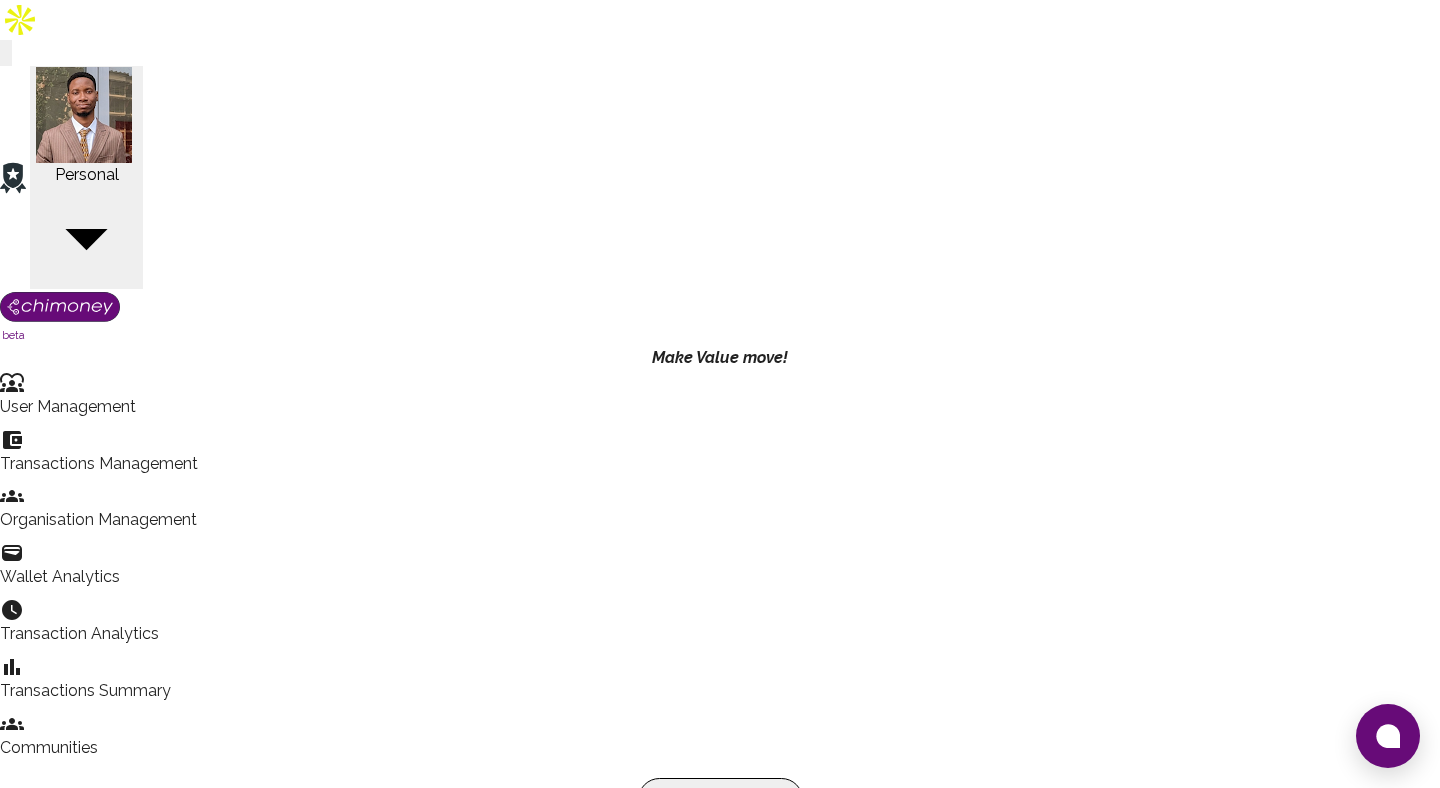 click on "Wallet" at bounding box center (720, 9950) 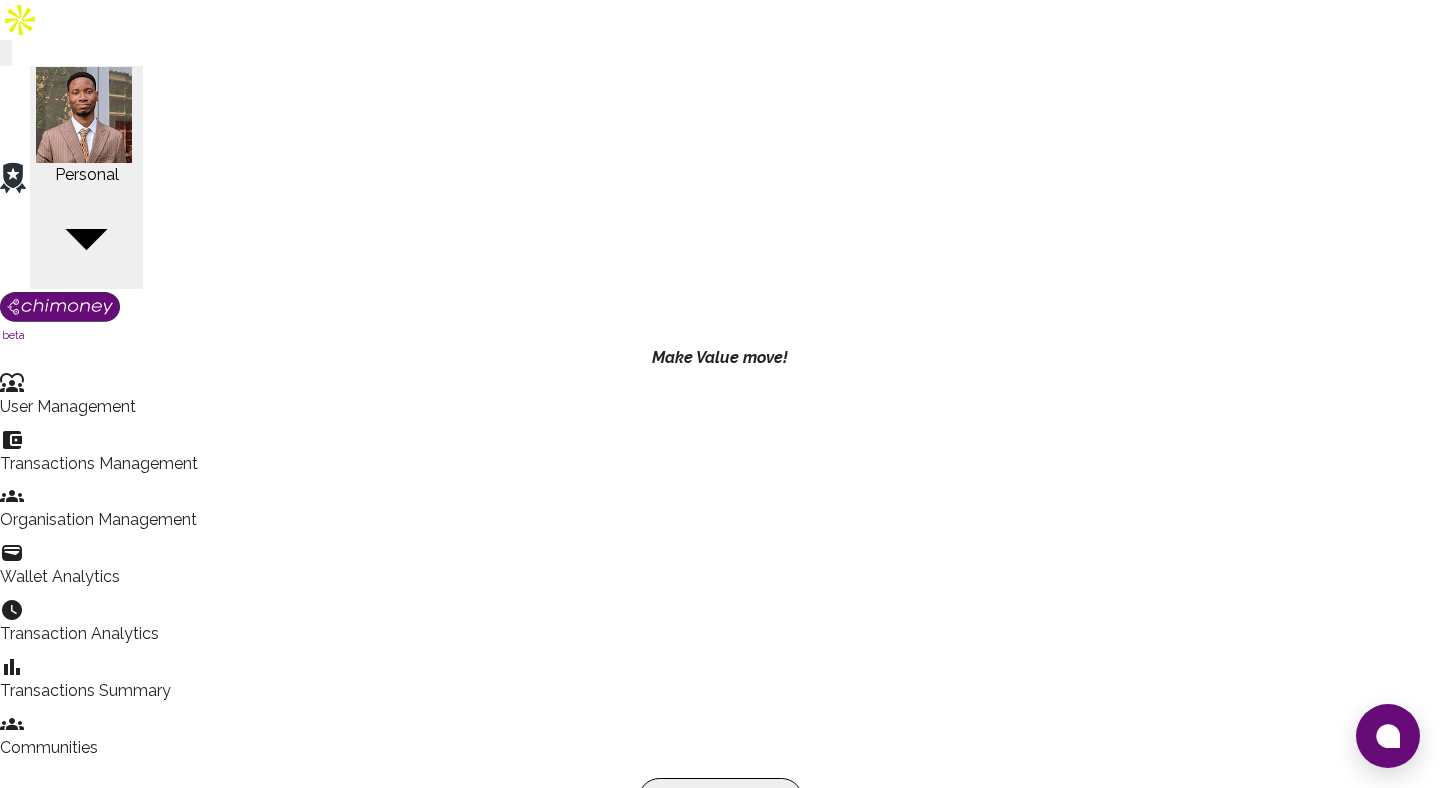 click on "Personal   beta Make Value move! User Management Transactions Management Organisation Management Wallet Analytics Transaction Analytics Transactions Summary Communities Dashboard ©  2025  Chi Technologies Inc. Back Edit Transaction Details Transaction Status Redeemed redeemed Transaction Status Delivery Status ​ Delivery Status Transaction Expiration Date [DATE] Transaction Expiration Date Options receivers can spend on Bank Bank Options receivers can spend on Receiver will get 1 options to pick from Review Transaction Data Transaction Information ChiRef 04c1a4a8-41d4-4841-ad9a-254832a78fdf Amount (USD) 7.00 Currency USD Fee (USD) 1 Transaction Type Transaction Status redeemed Delivery Status Transaction Date [DATE] 2:42 PM Reciever [EMAIL_ADDRESS][DOMAIN_NAME] Raw Redeem Data {}   Transaction Metadata {
"phone_number": "[PHONE_NUMBER]",
"currency": "KES",
"type": "momo",
"payer": "2c17c22f-7ed9-494f-863b-45d6e797a8fd",
"outgoingPaymentID": {},
"country": "Kenya",
"provider": "MPS"
} x" at bounding box center [720, 4932] 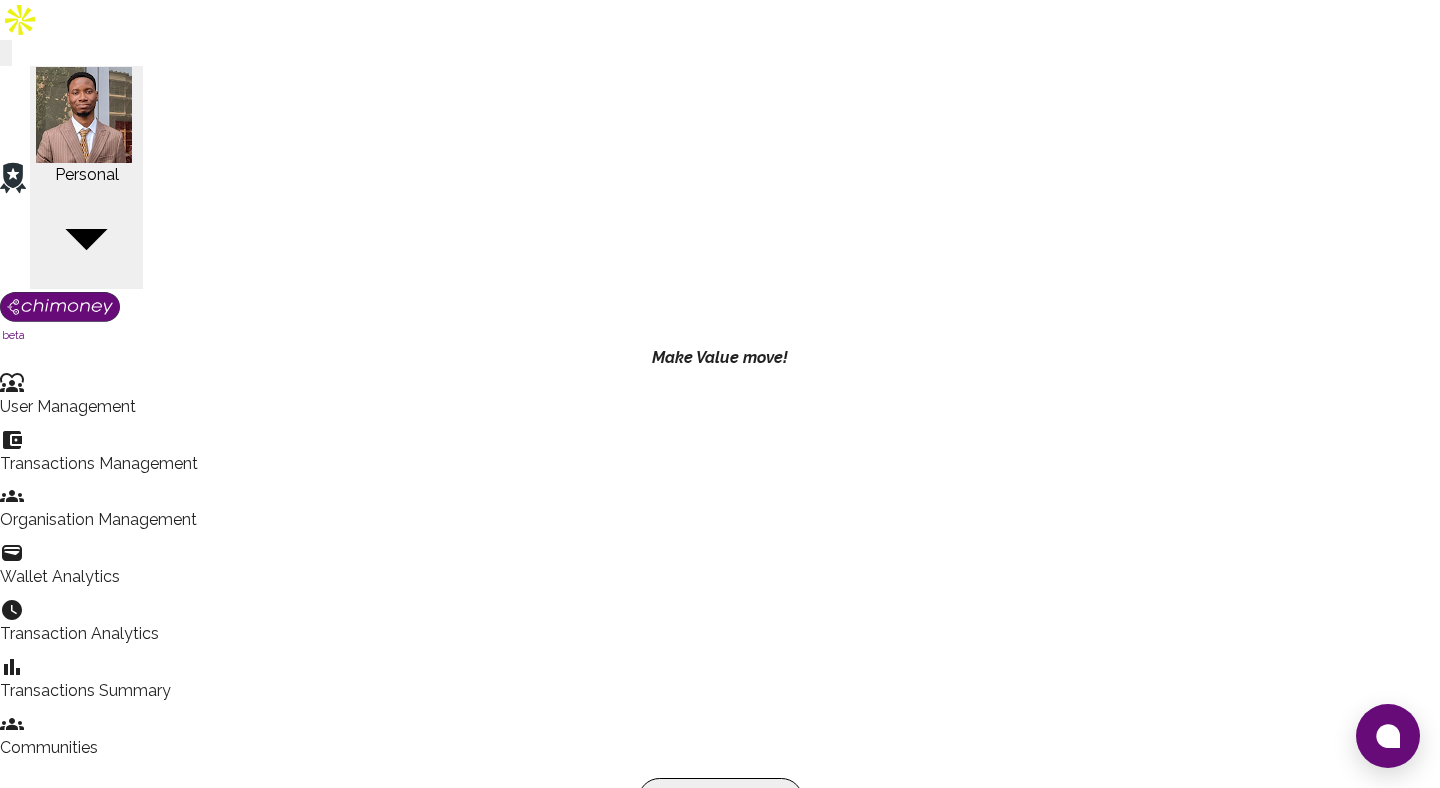 click on "Paid" at bounding box center [720, 9925] 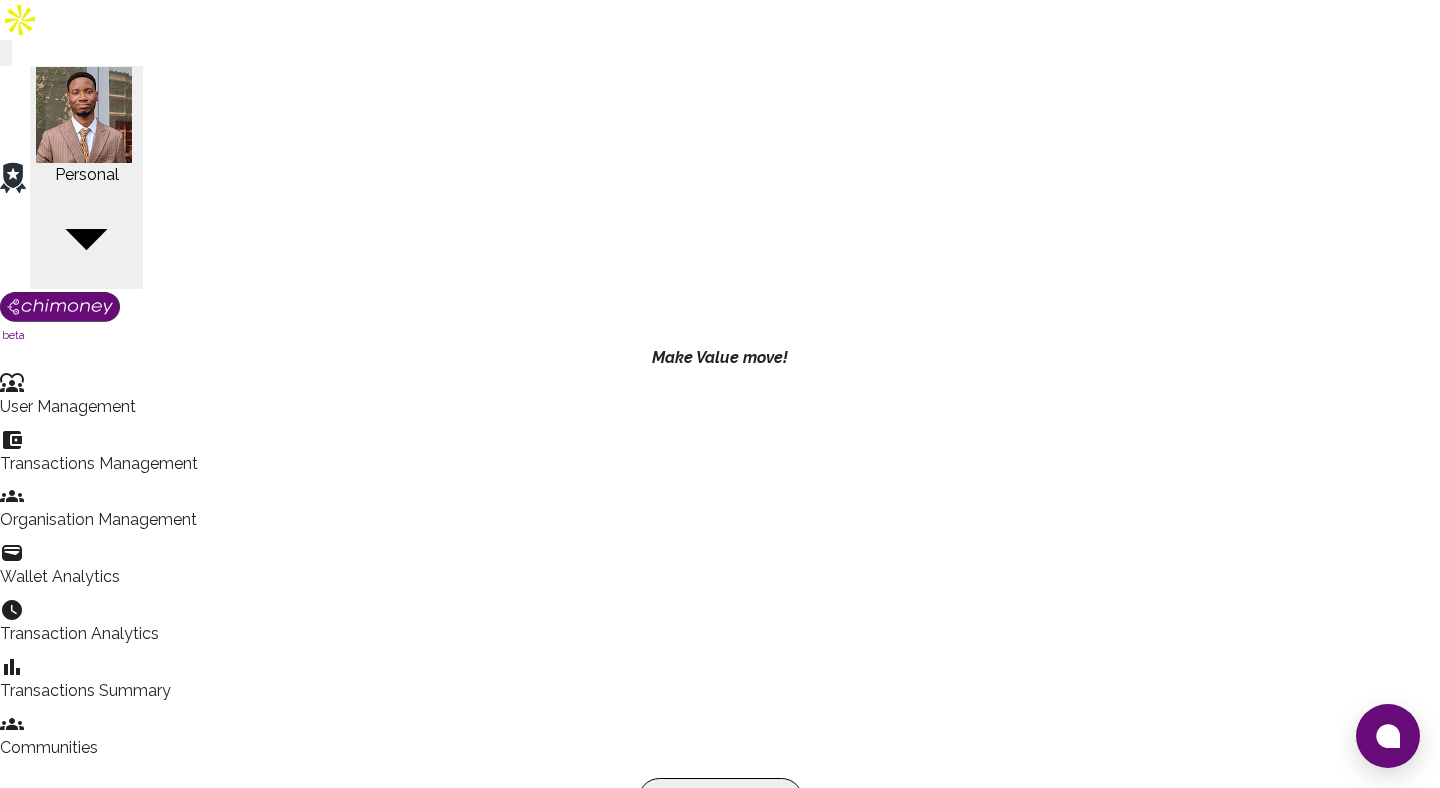 click at bounding box center (18, 4126) 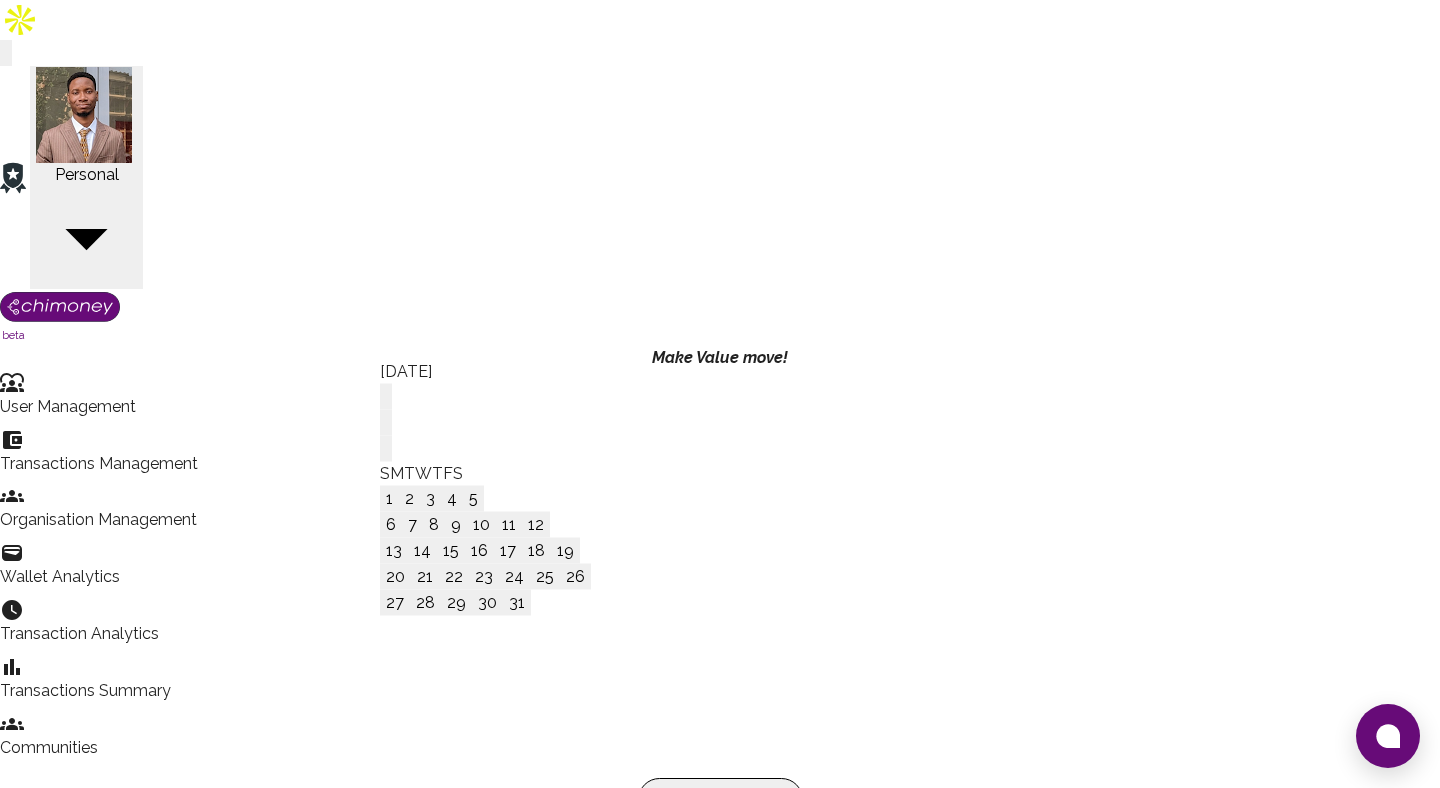 click on "14" at bounding box center [422, 551] 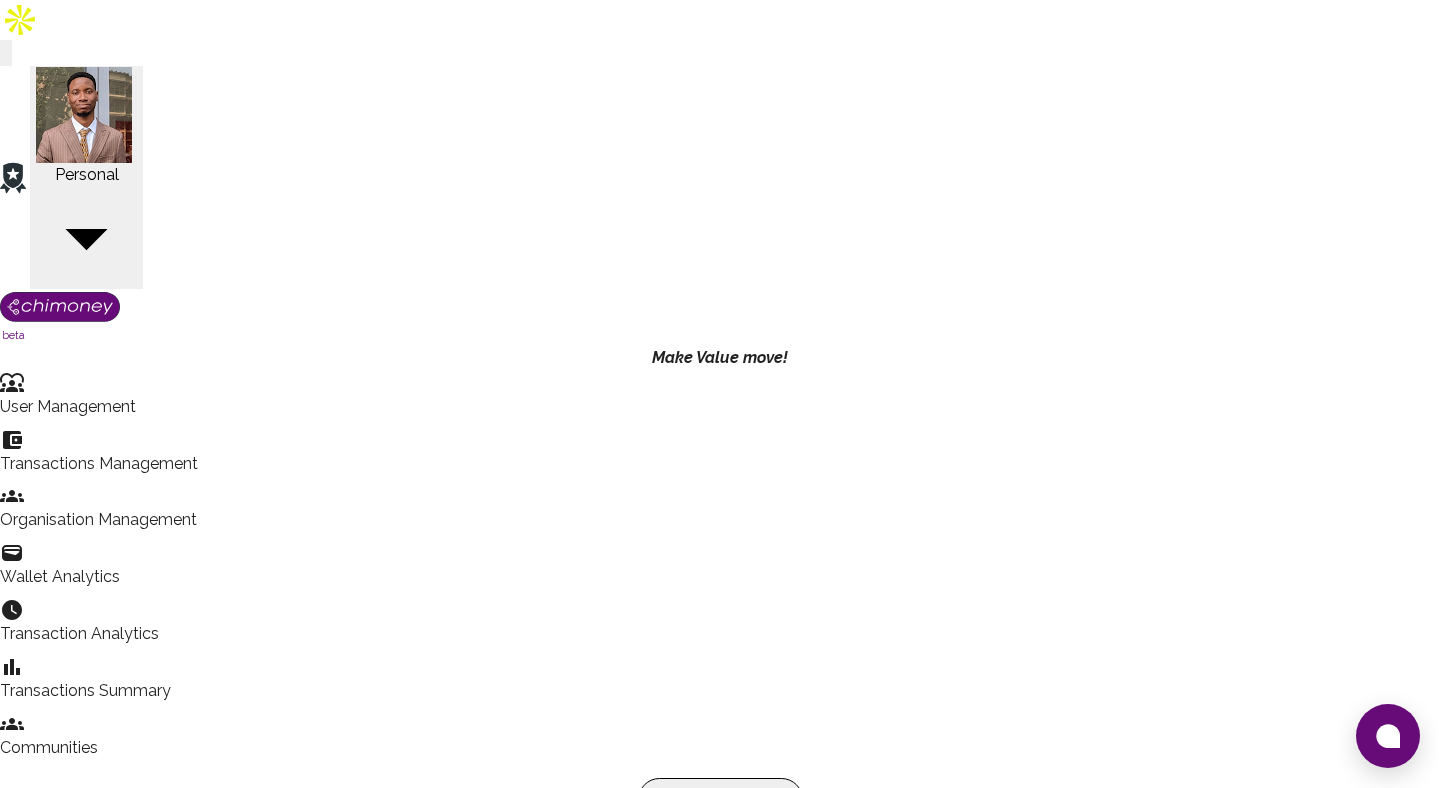 click on "Note (required)" at bounding box center (98, 8563) 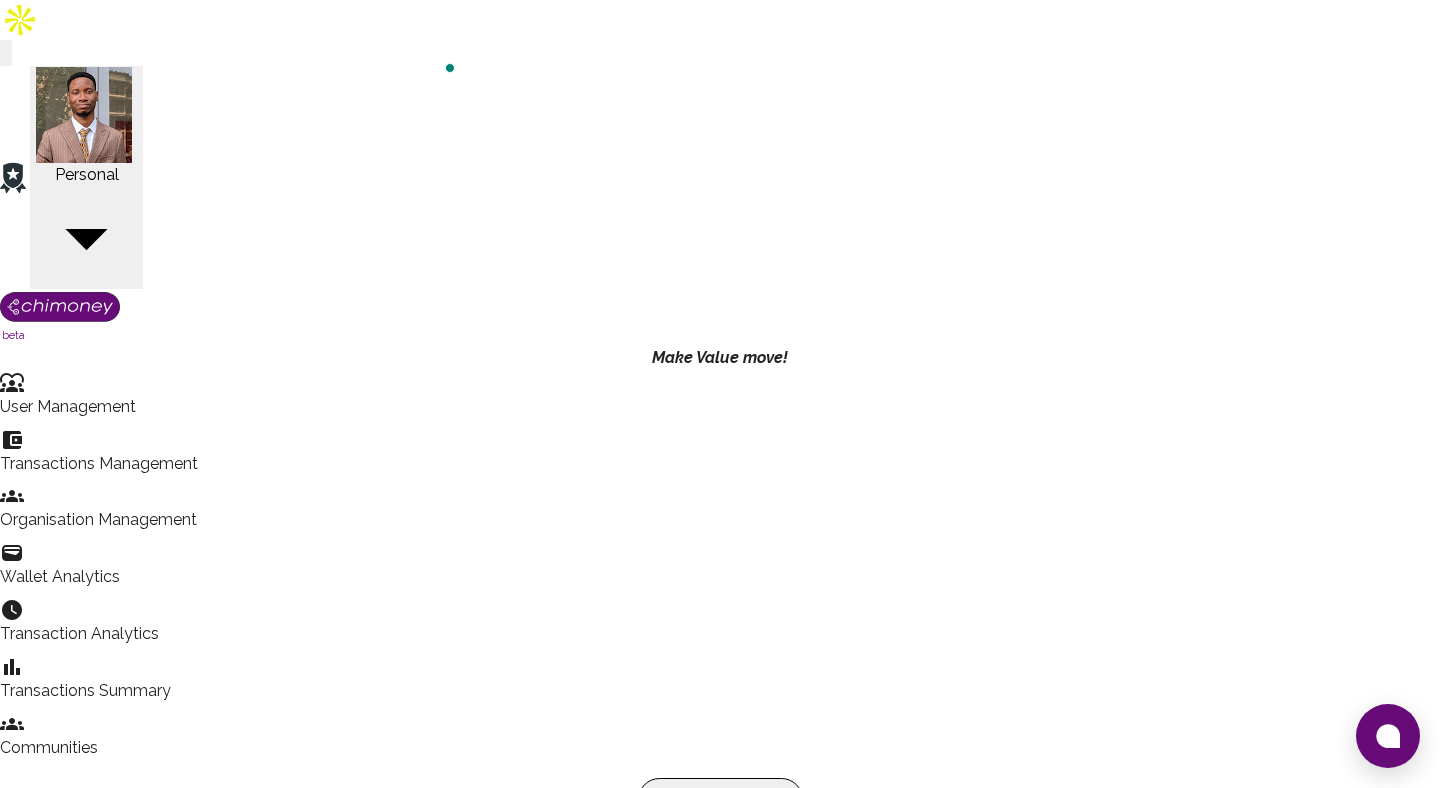 type on "Reactivating redeem link" 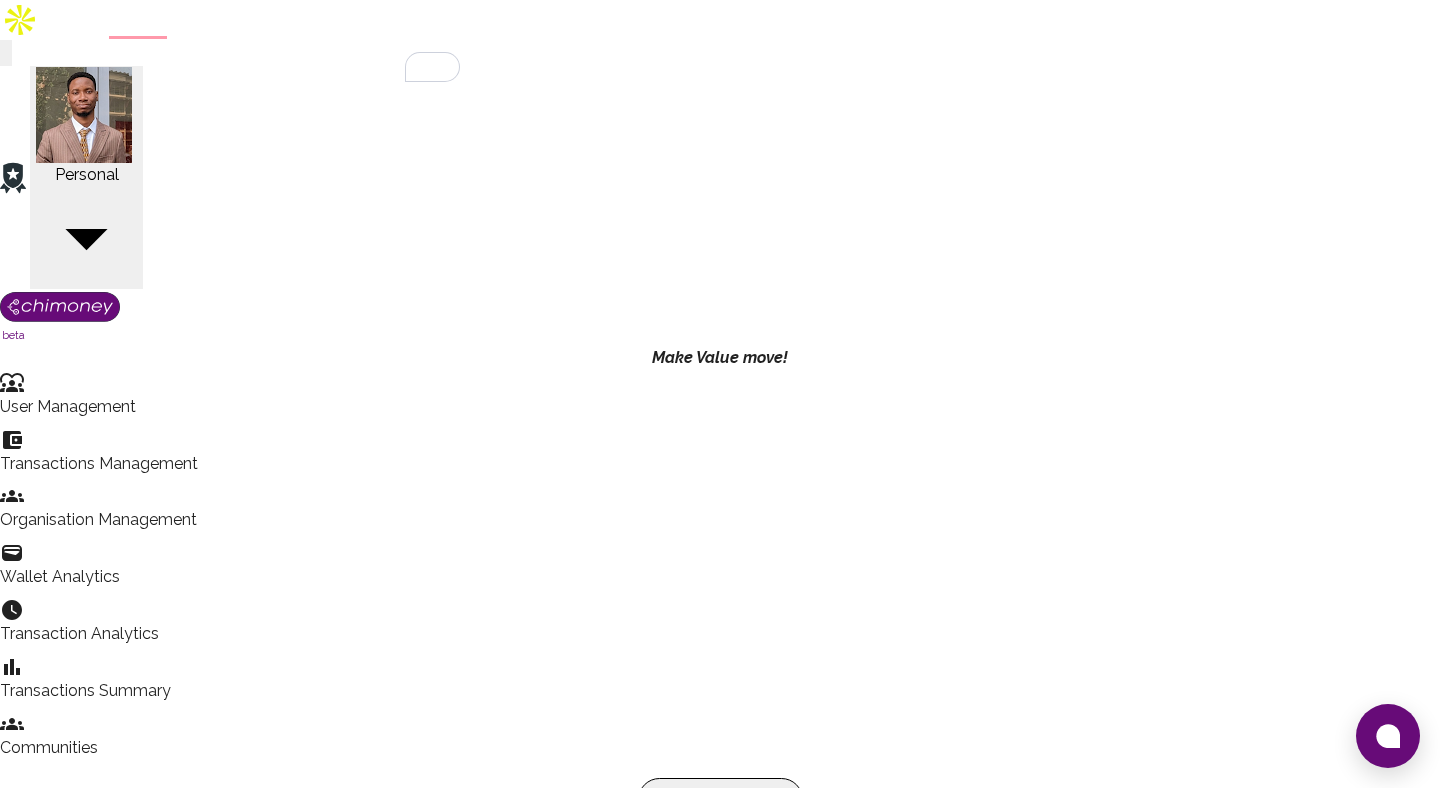 click at bounding box center (99, 8714) 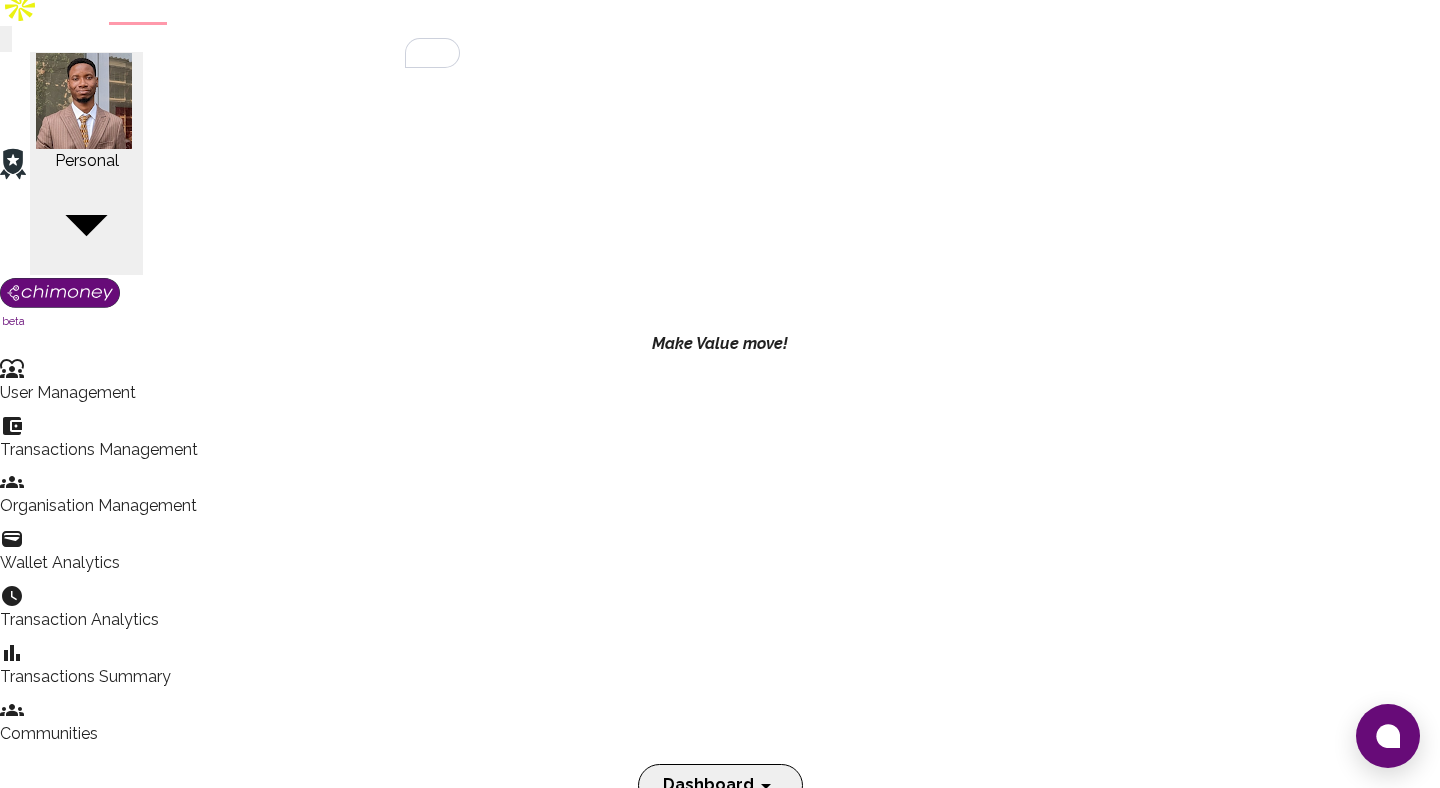 scroll, scrollTop: 62, scrollLeft: 0, axis: vertical 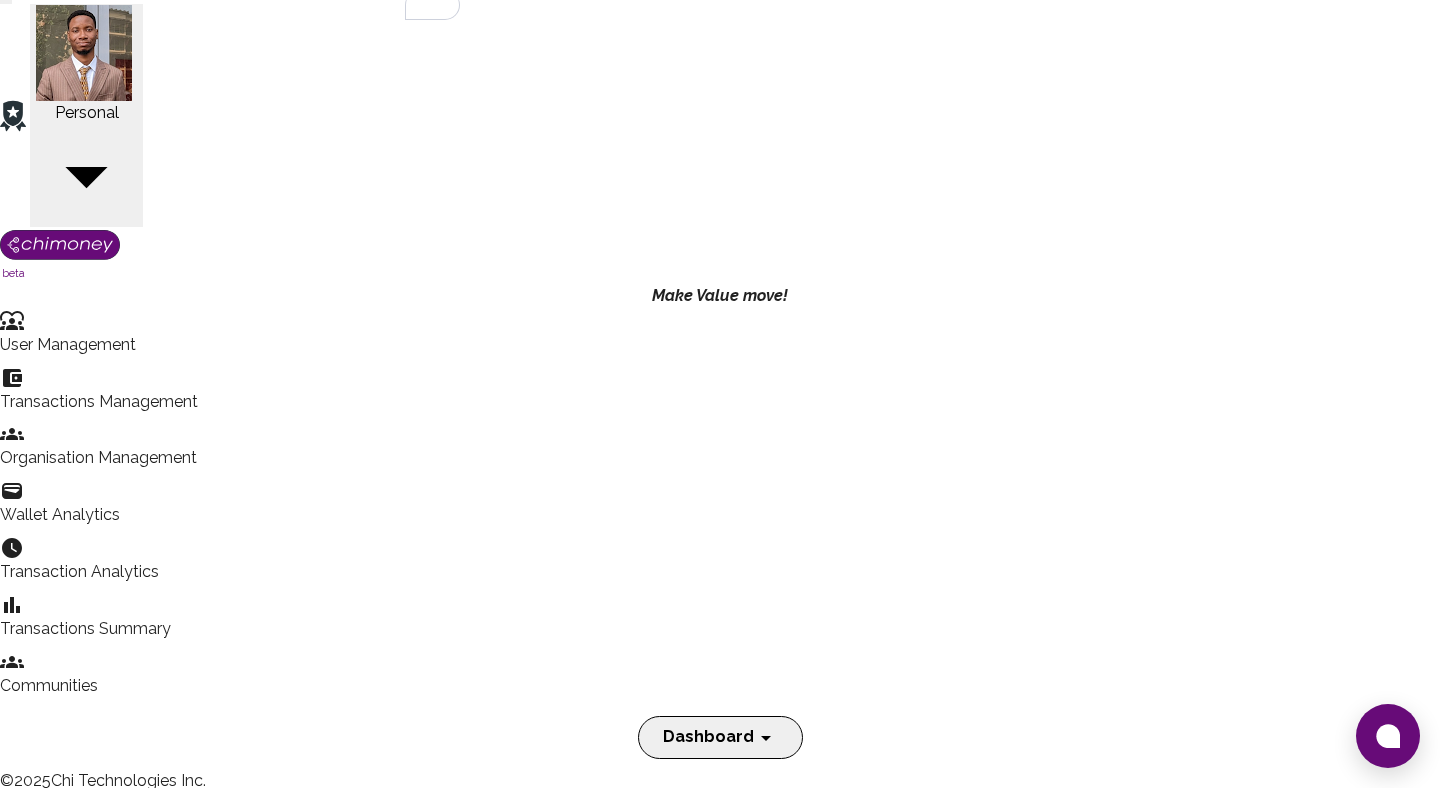 type on "9234" 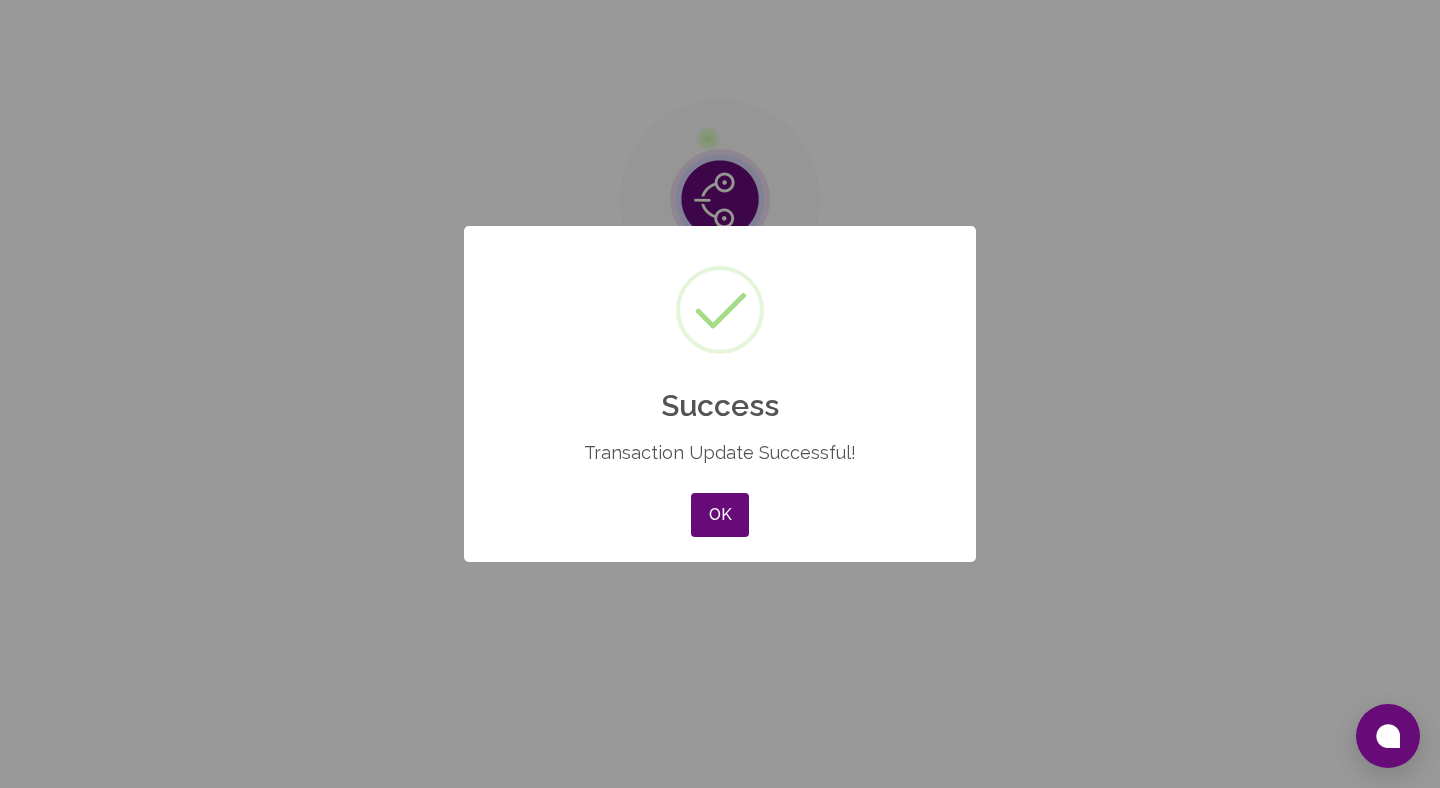 scroll, scrollTop: 0, scrollLeft: 0, axis: both 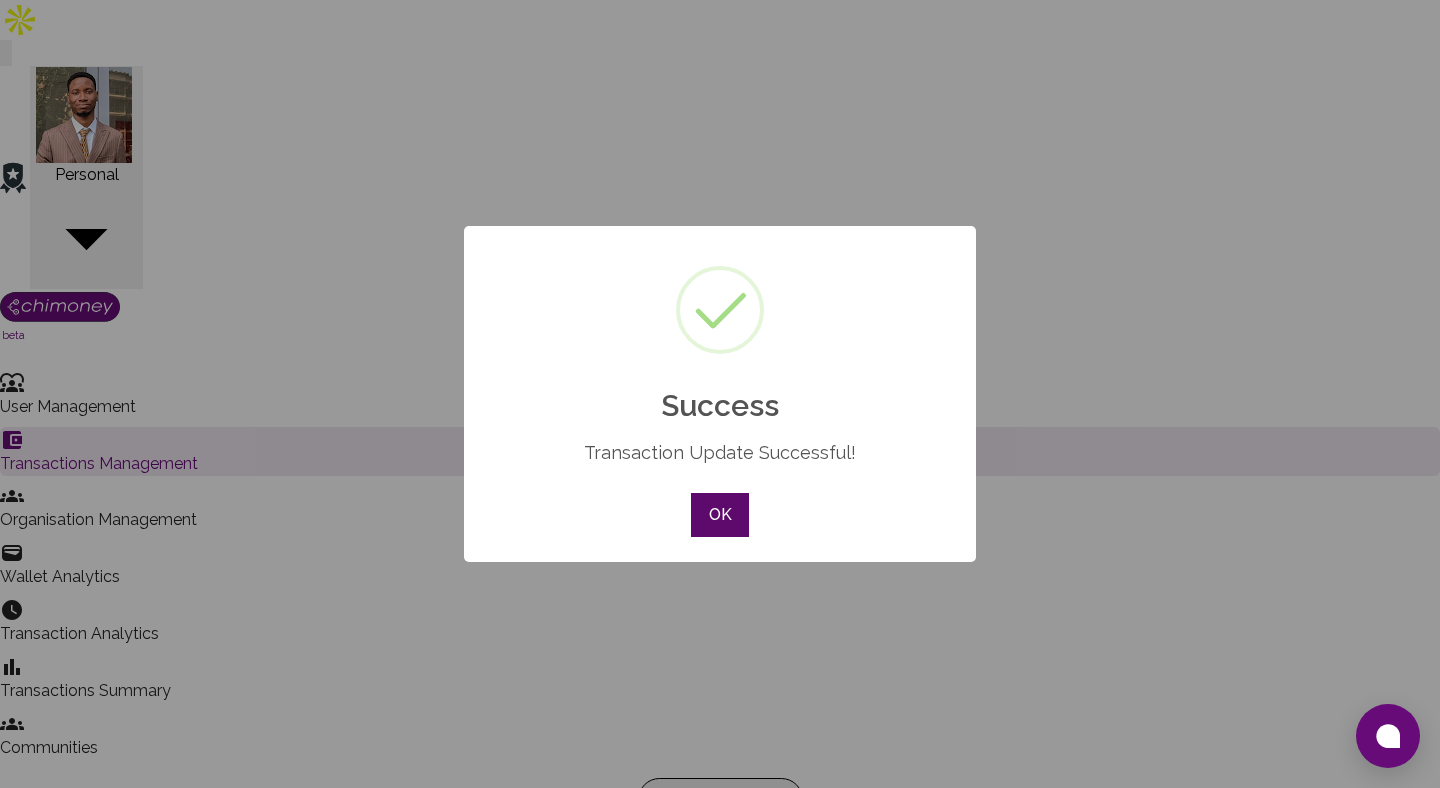click on "OK" at bounding box center [720, 515] 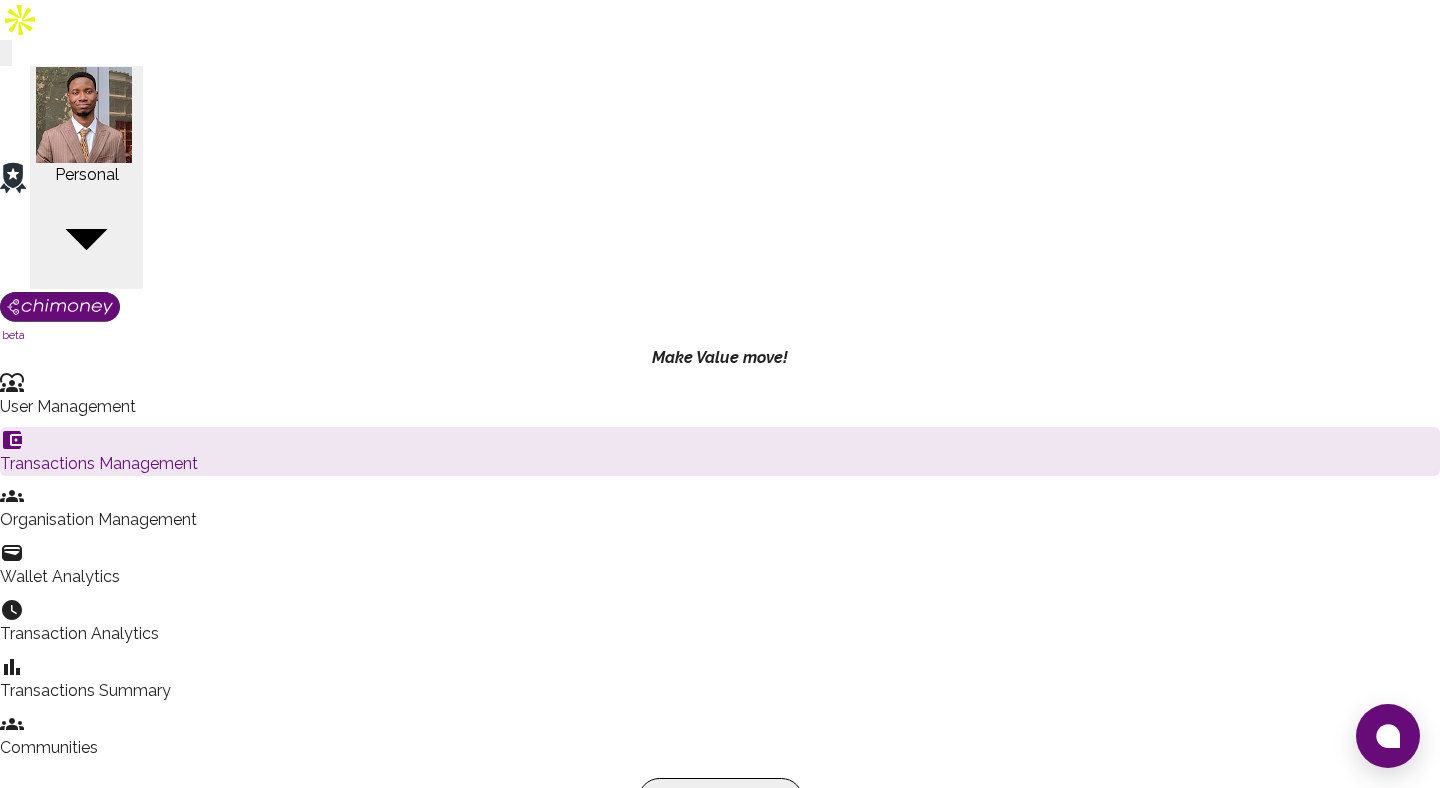scroll, scrollTop: 1, scrollLeft: 1, axis: both 